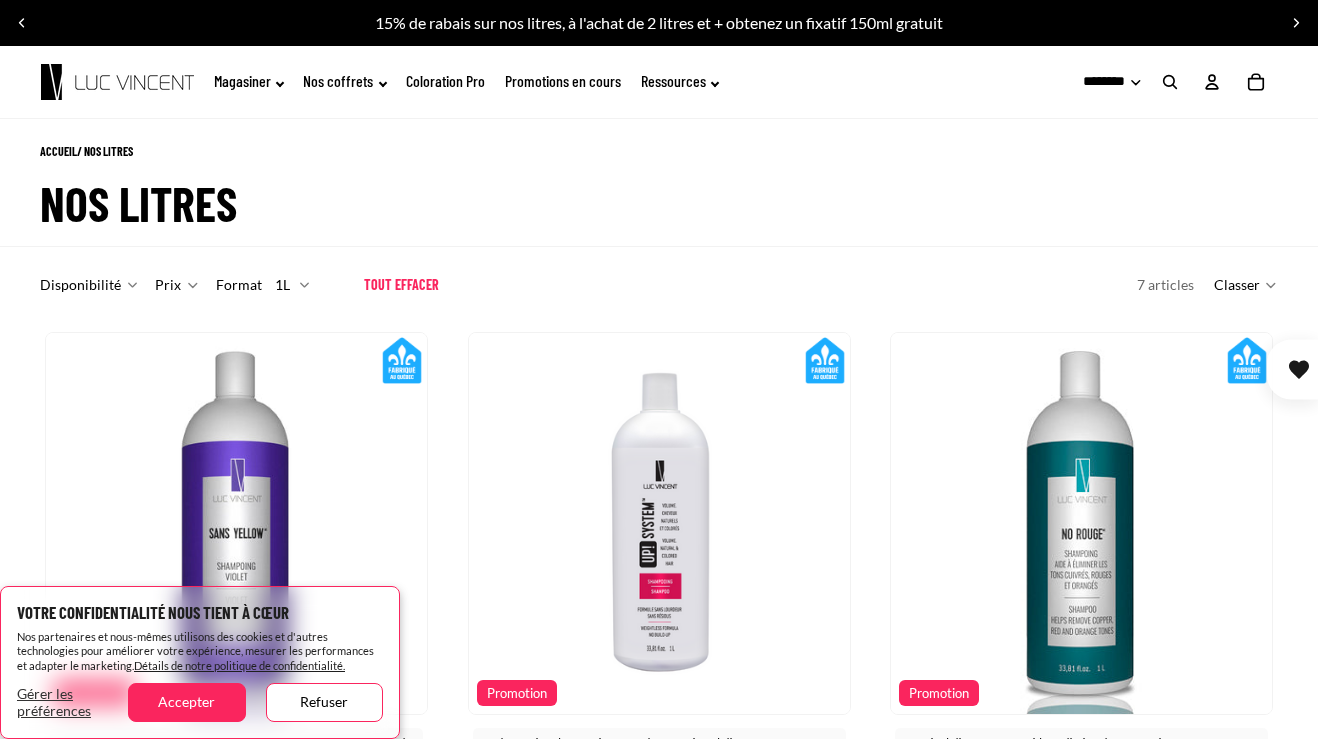 scroll, scrollTop: 0, scrollLeft: 0, axis: both 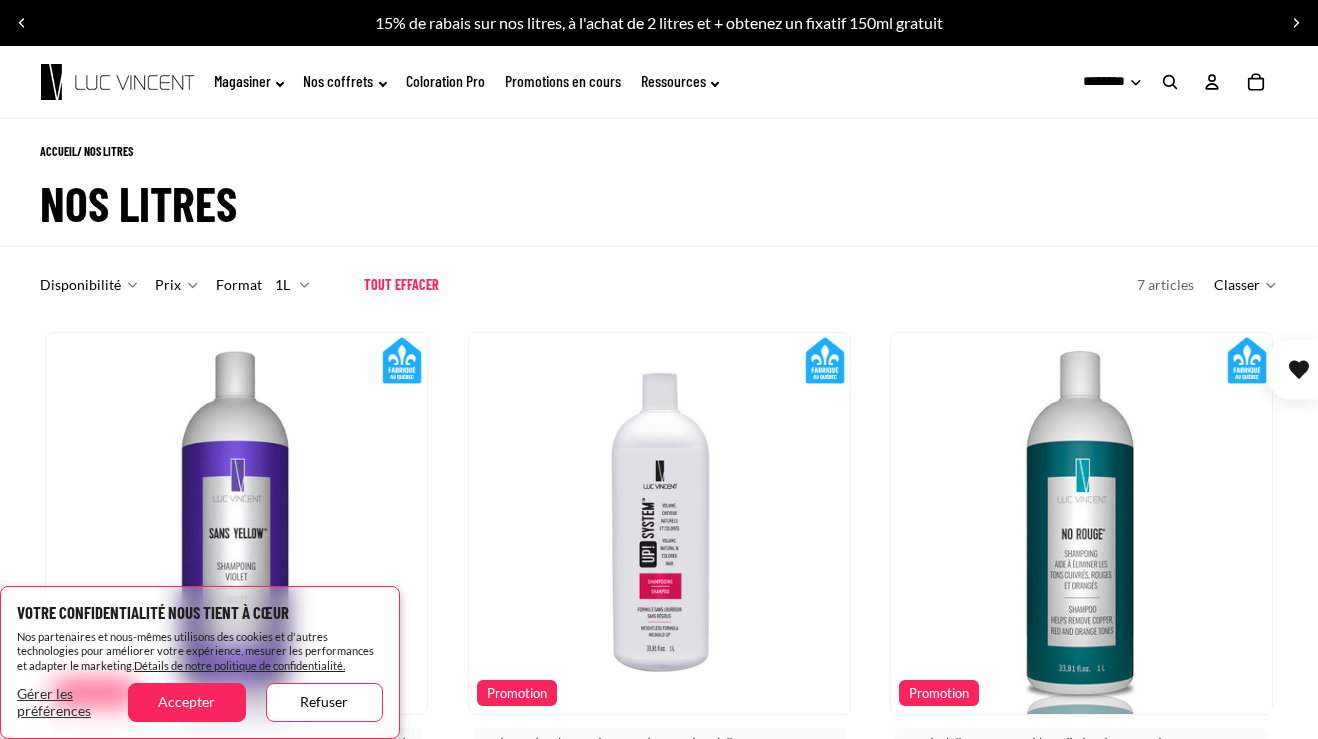 click on "Accepter" at bounding box center [186, 702] 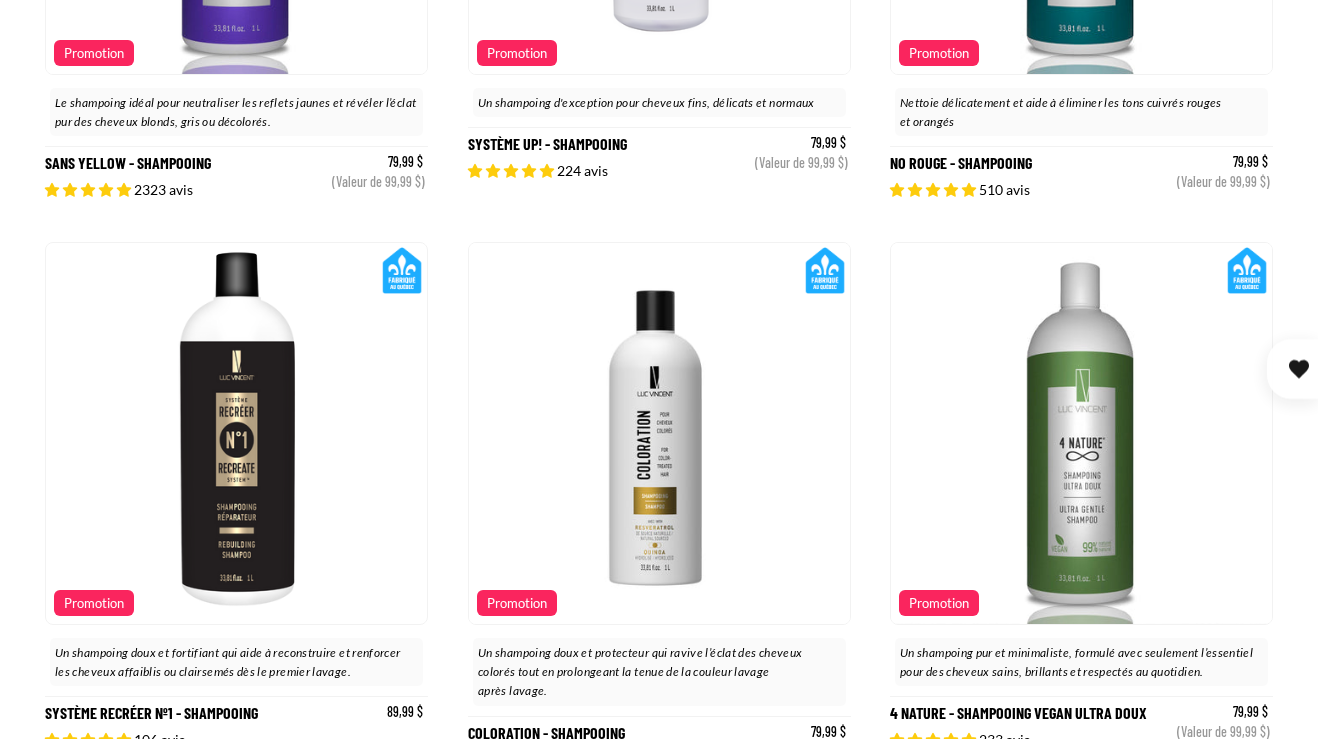 scroll, scrollTop: 640, scrollLeft: 0, axis: vertical 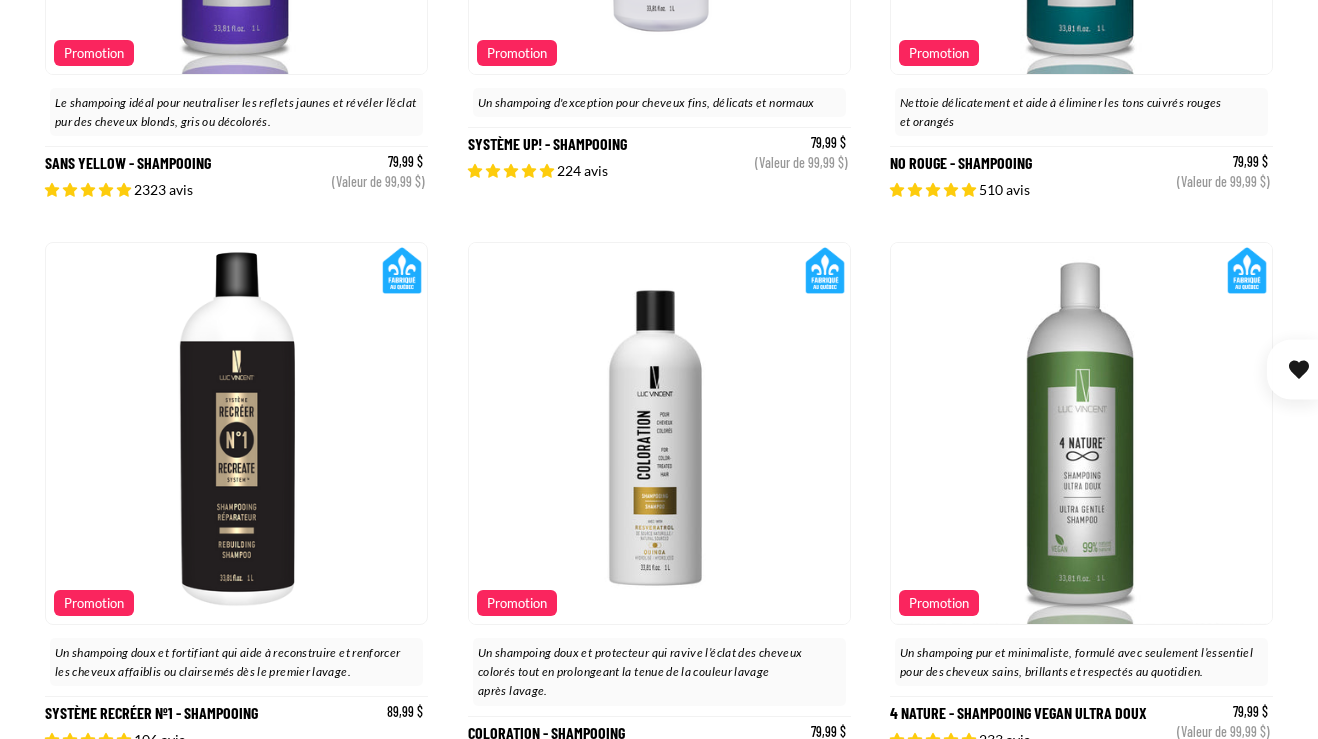 click on "Promotion" at bounding box center [94, 603] 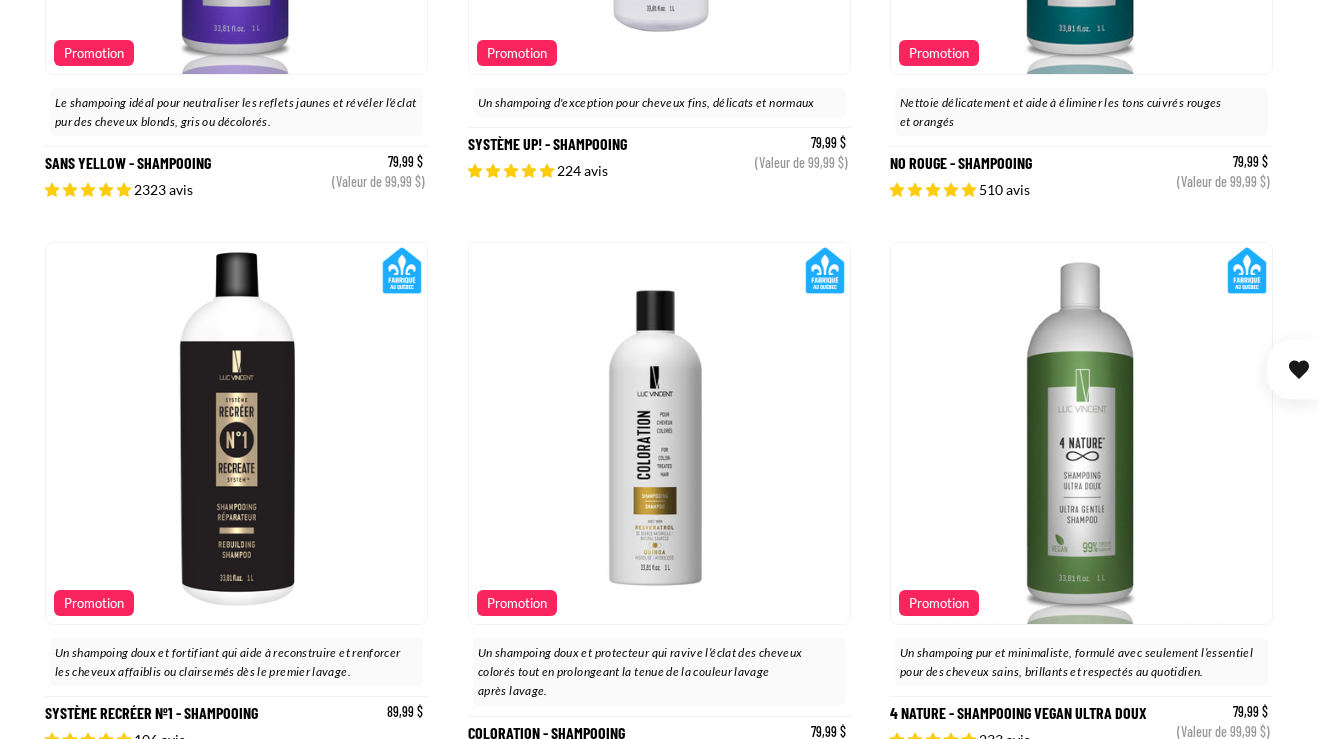 scroll, scrollTop: 0, scrollLeft: 0, axis: both 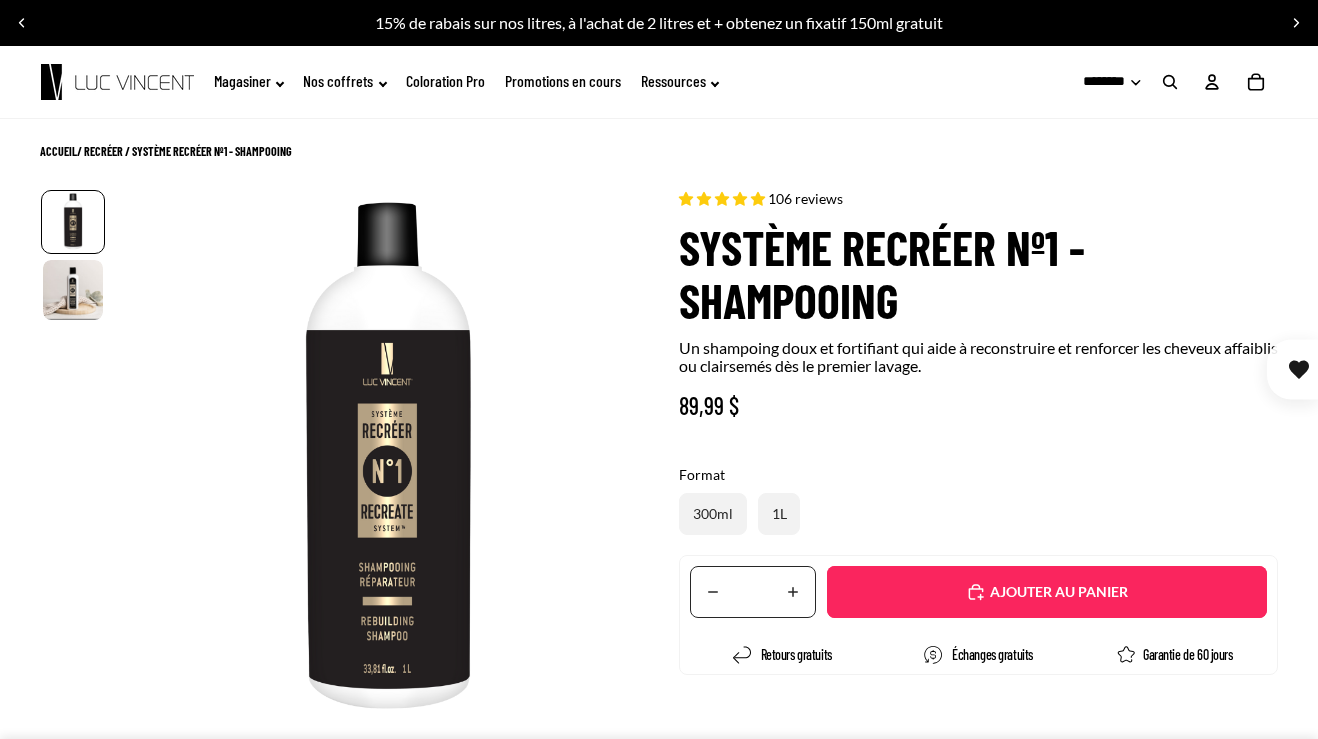 select on "**********" 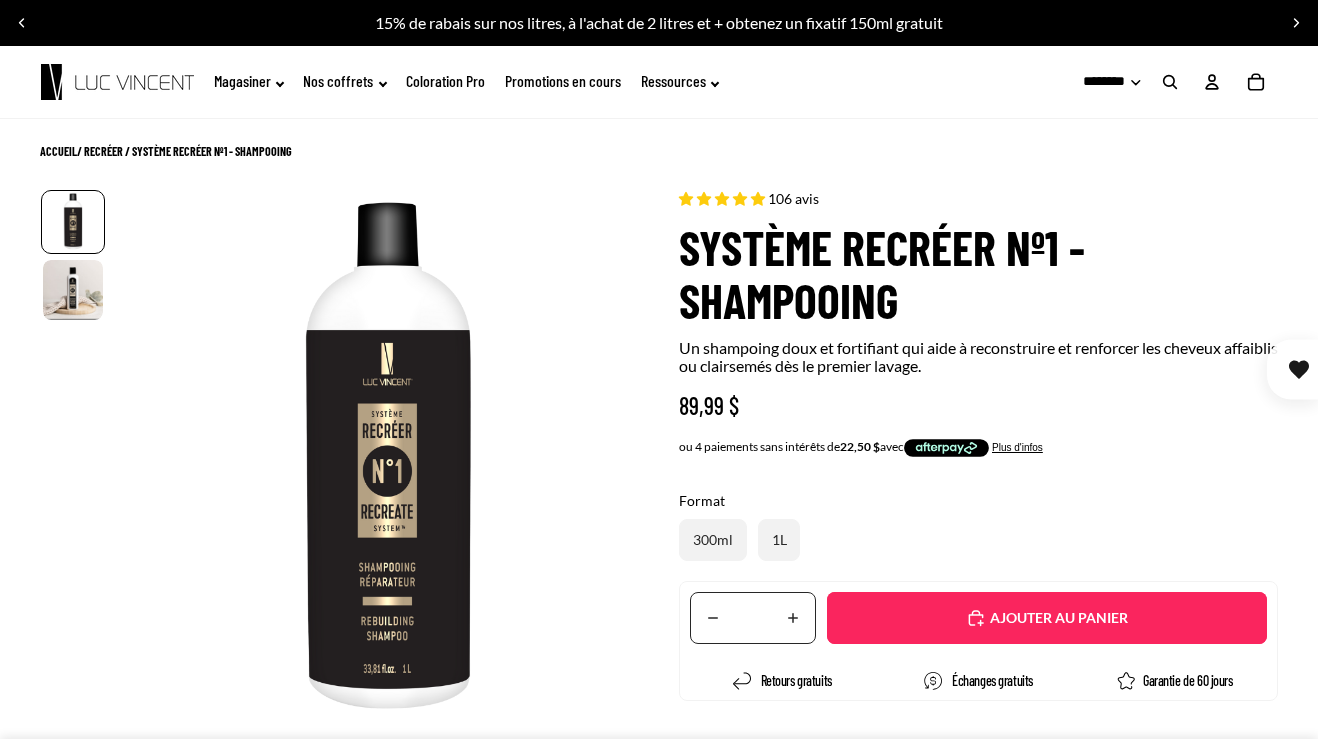 click on "Ajouté" at bounding box center [1047, 618] 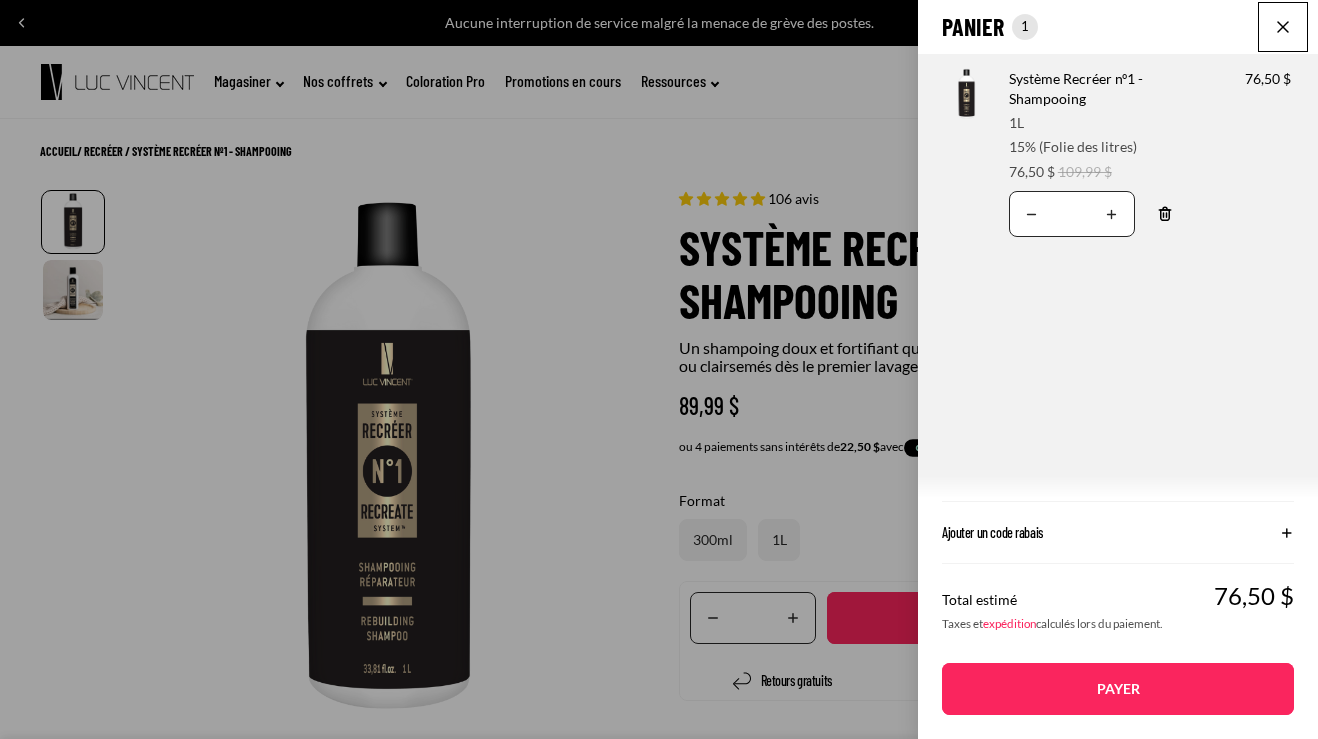 click at bounding box center (1283, 27) 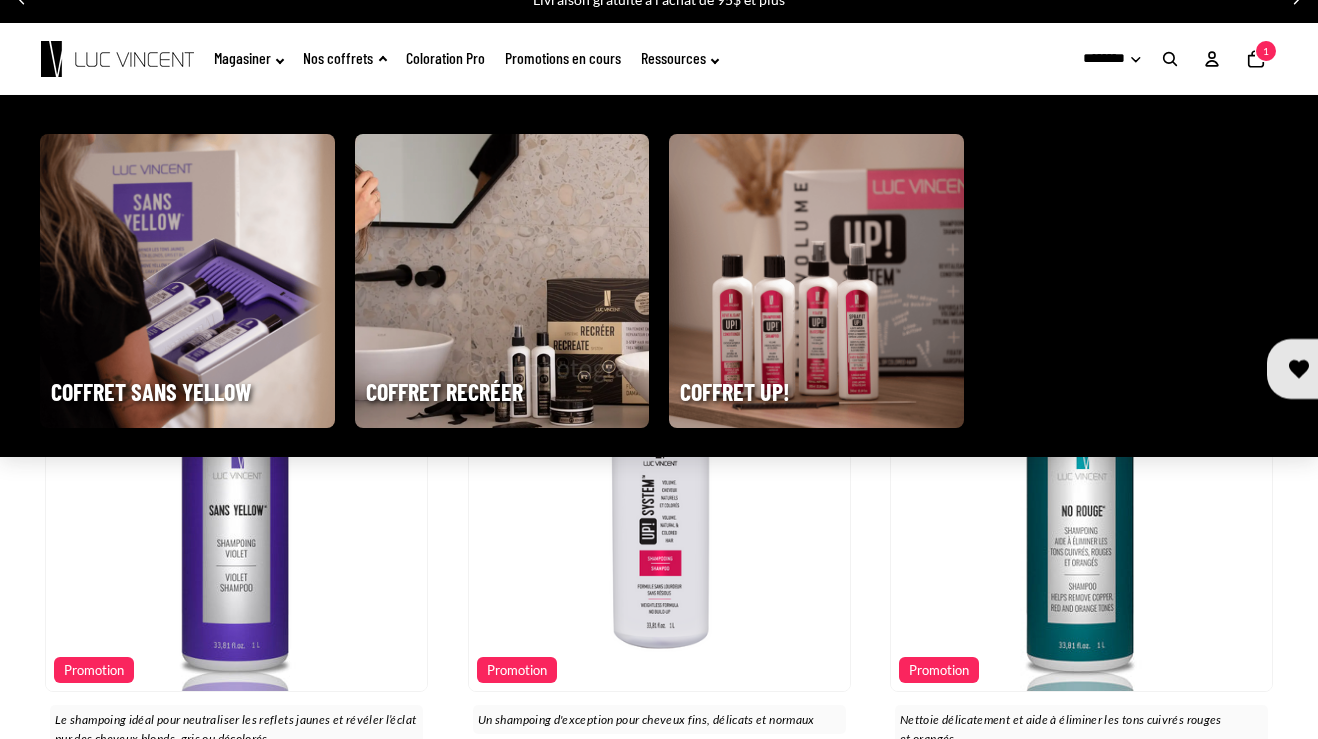 scroll, scrollTop: 24, scrollLeft: 0, axis: vertical 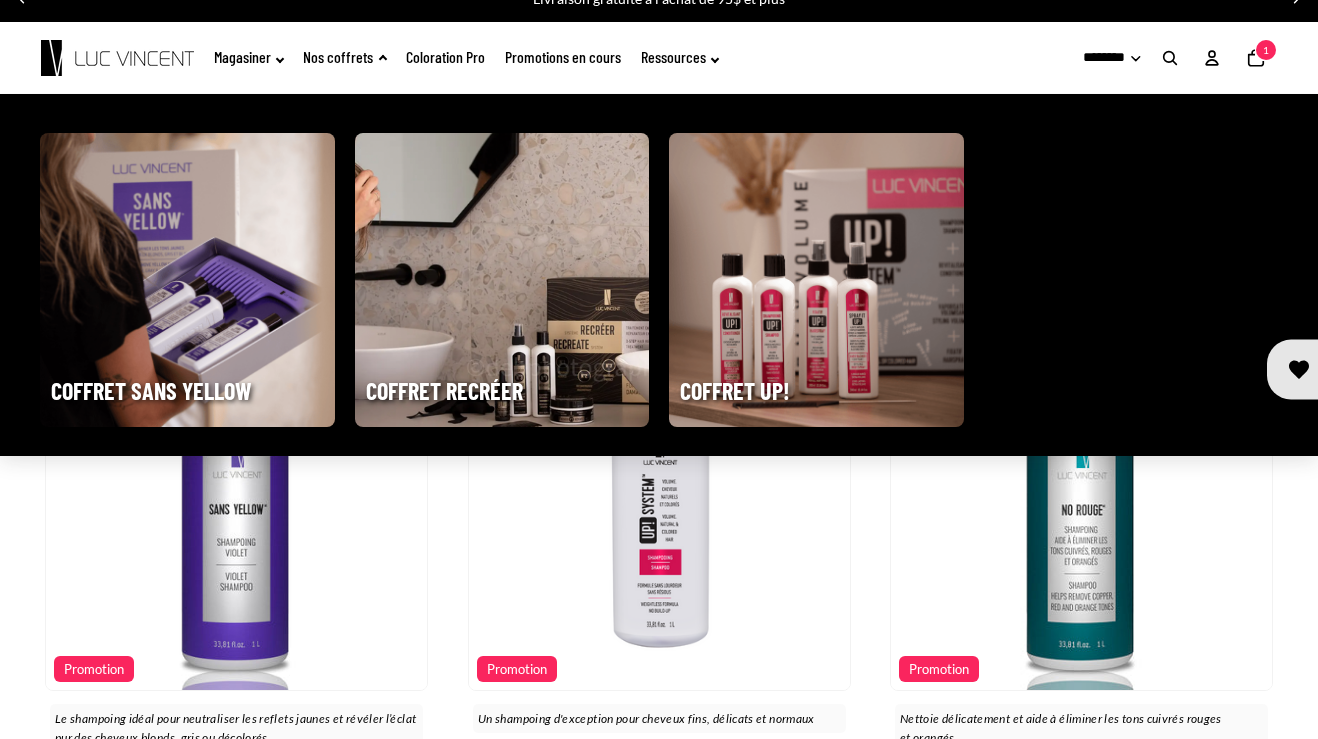 click at bounding box center [502, 280] 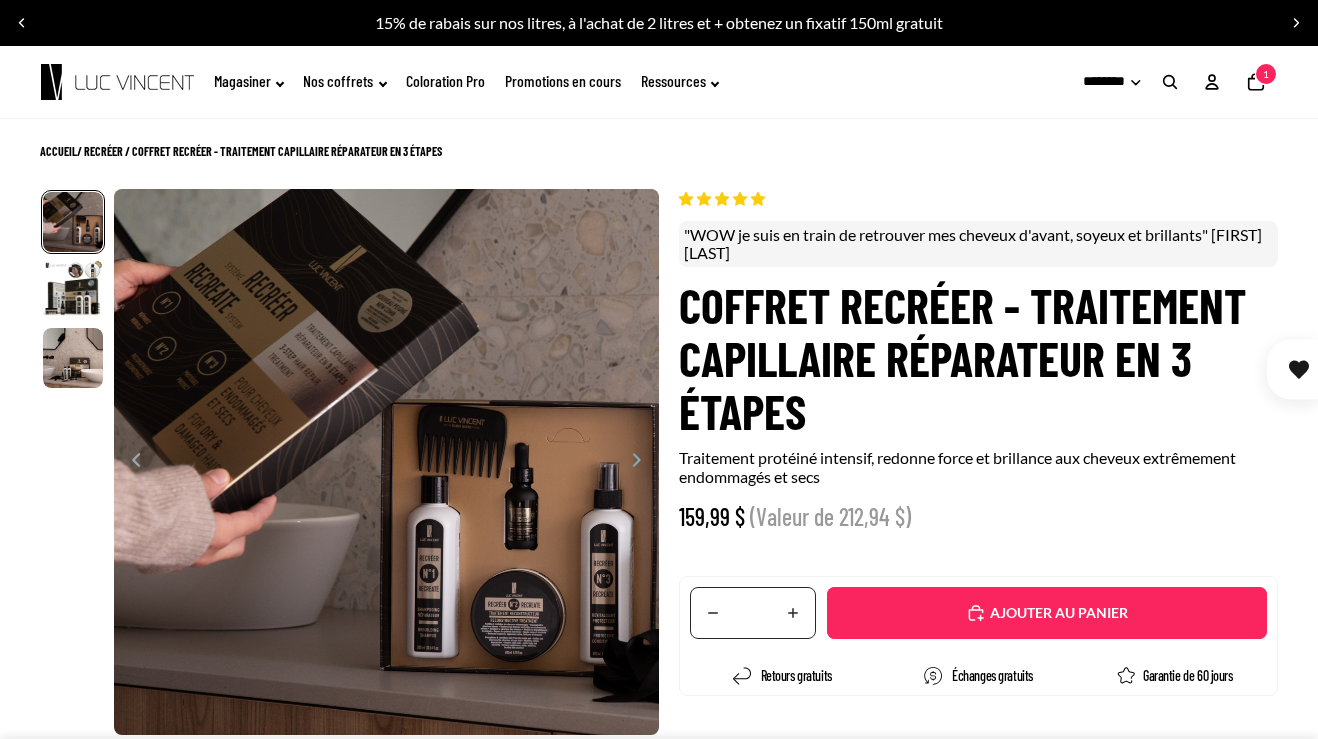 scroll, scrollTop: 0, scrollLeft: 0, axis: both 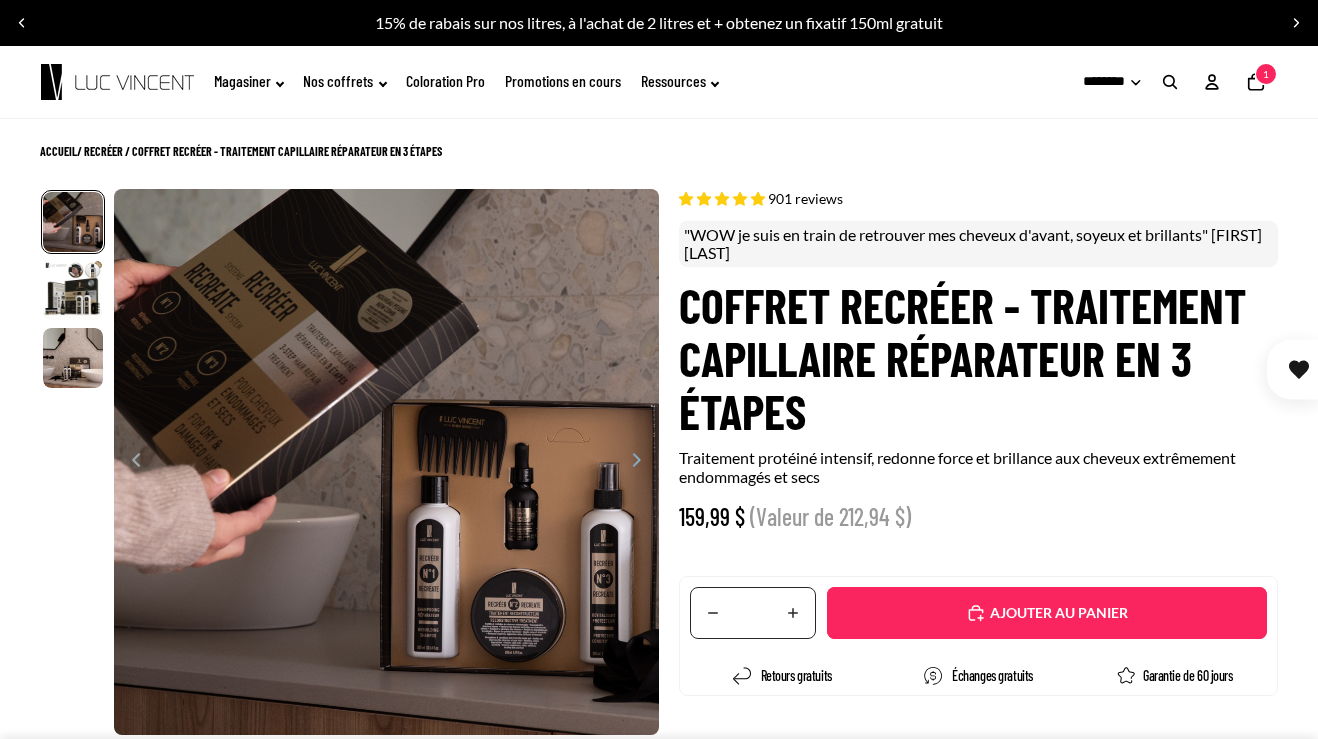 select on "**********" 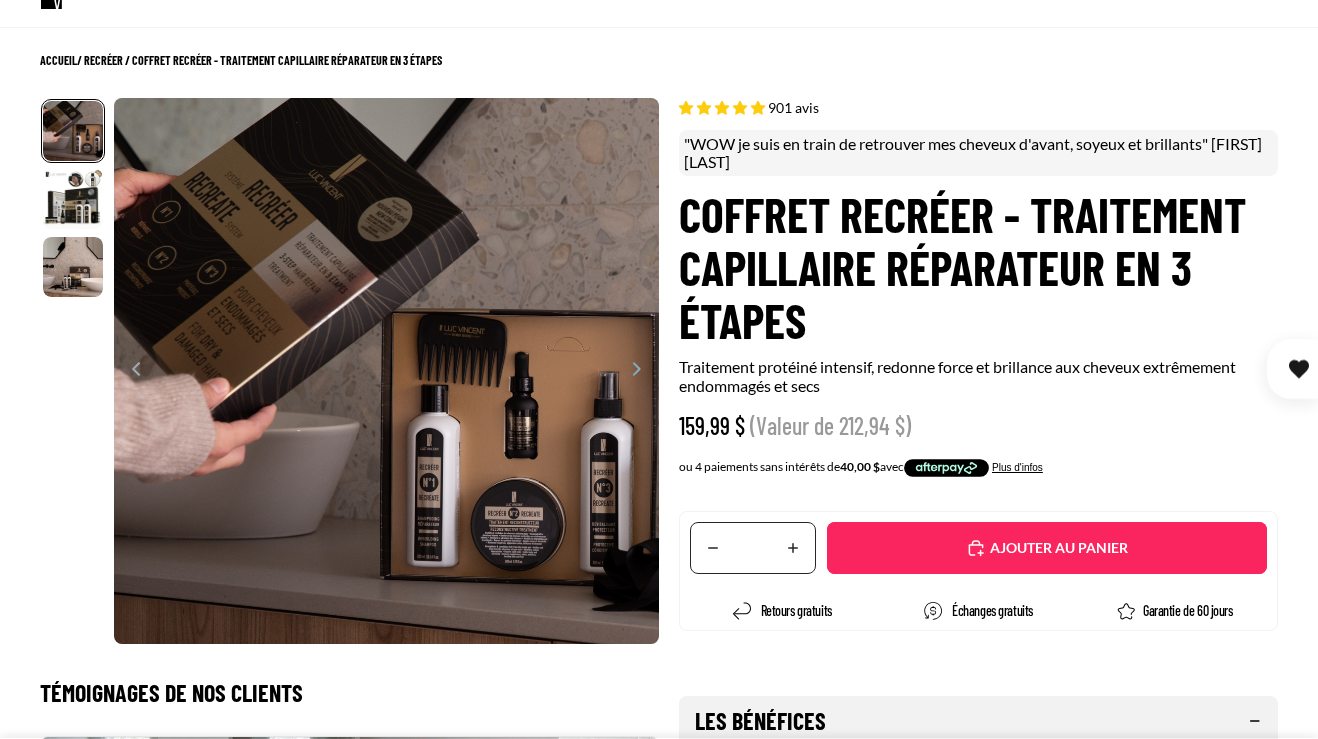 scroll, scrollTop: 93, scrollLeft: 0, axis: vertical 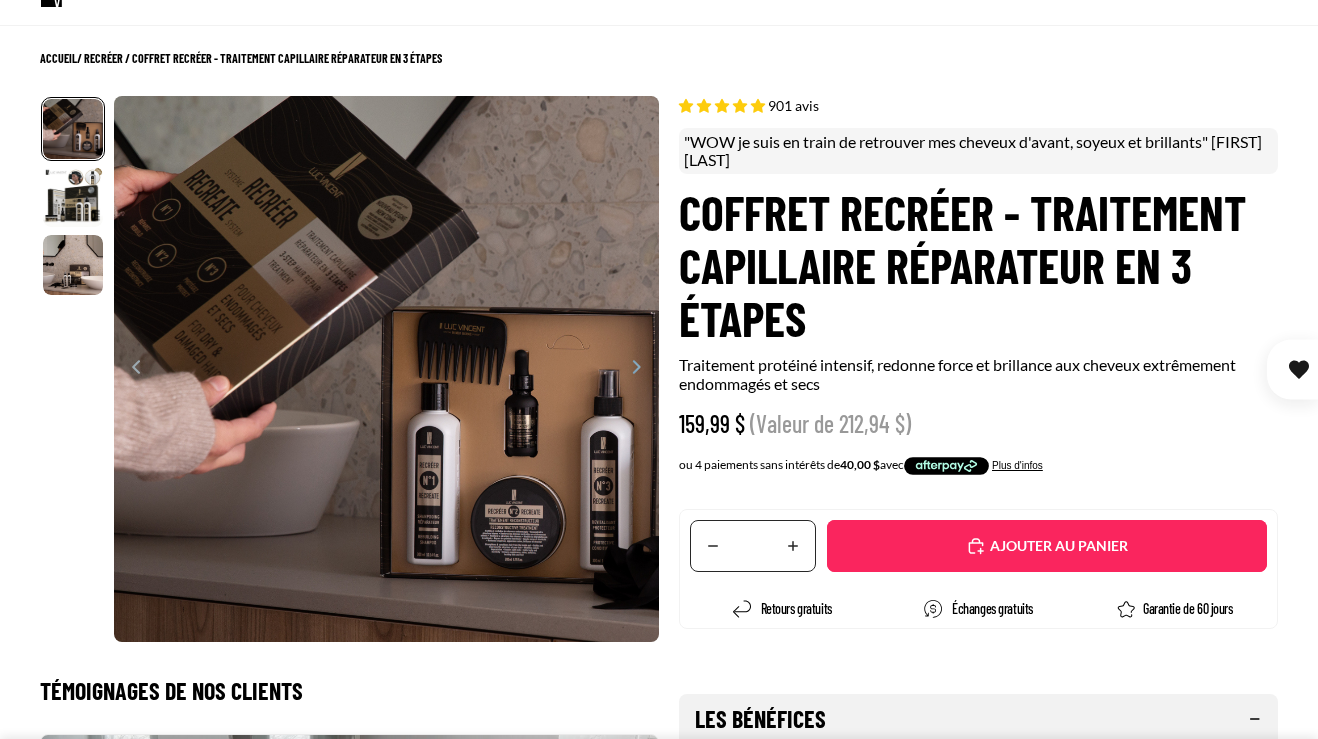 click on "Ajouté" at bounding box center (1047, 546) 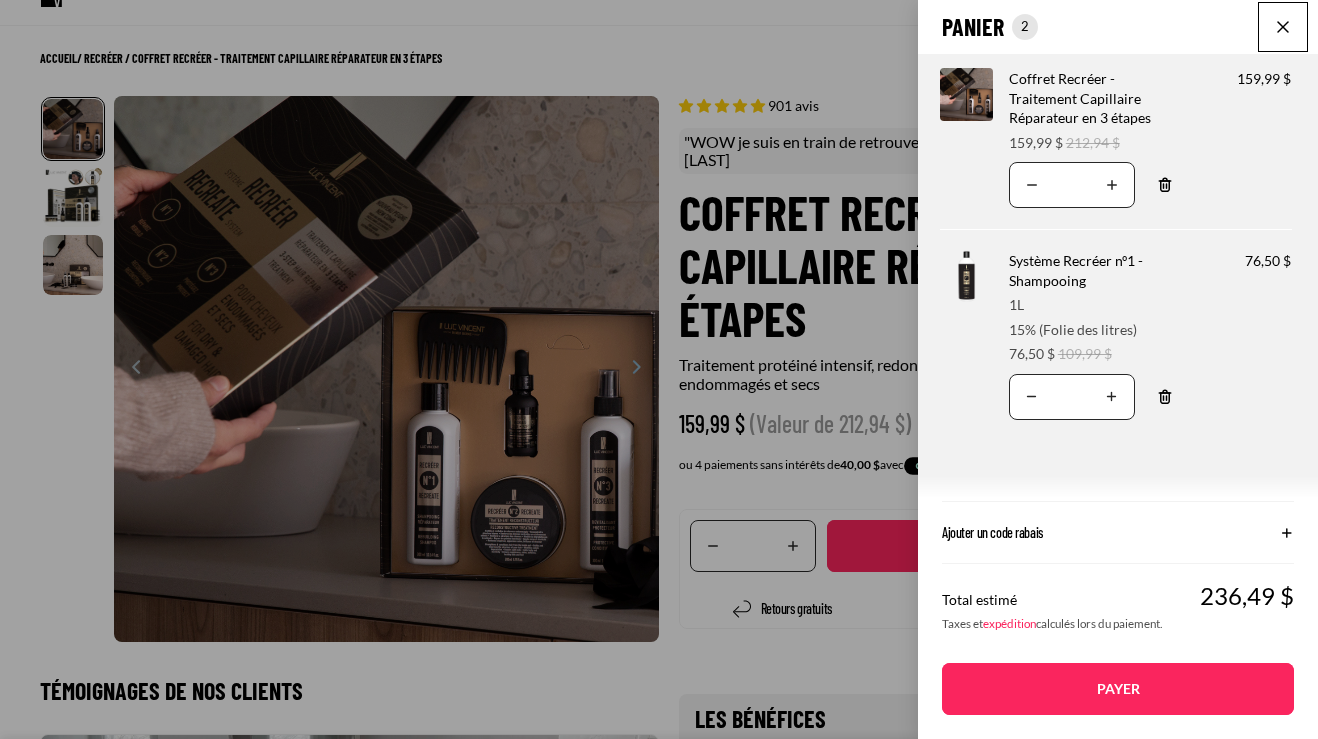 click at bounding box center (1283, 27) 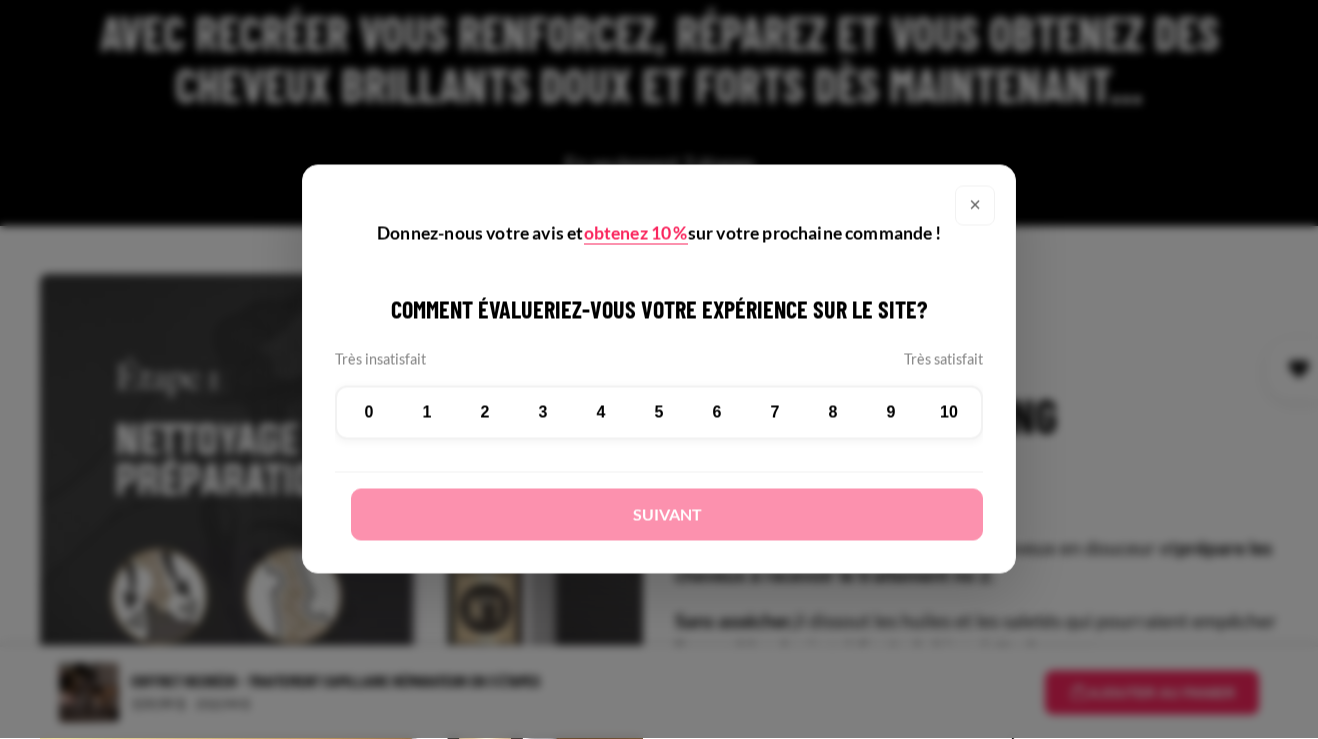 scroll, scrollTop: 2732, scrollLeft: 0, axis: vertical 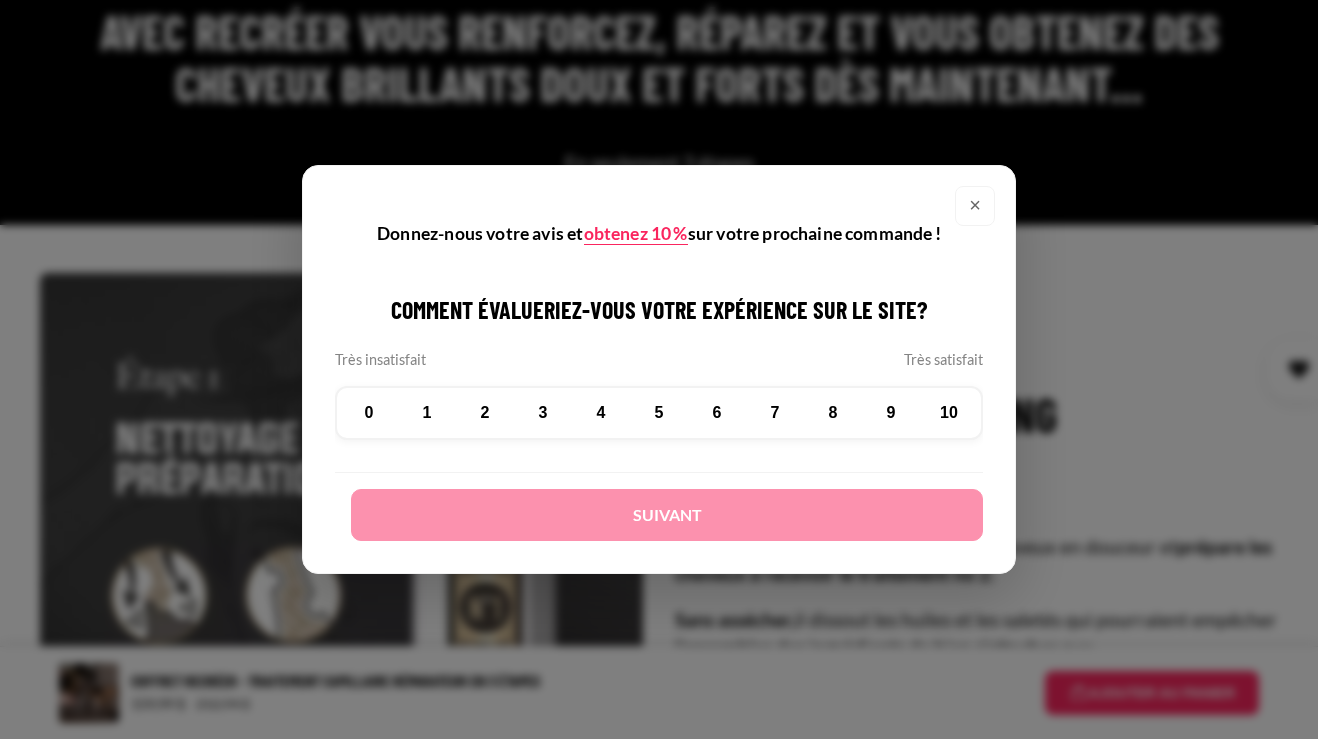 click on "10" at bounding box center [949, 413] 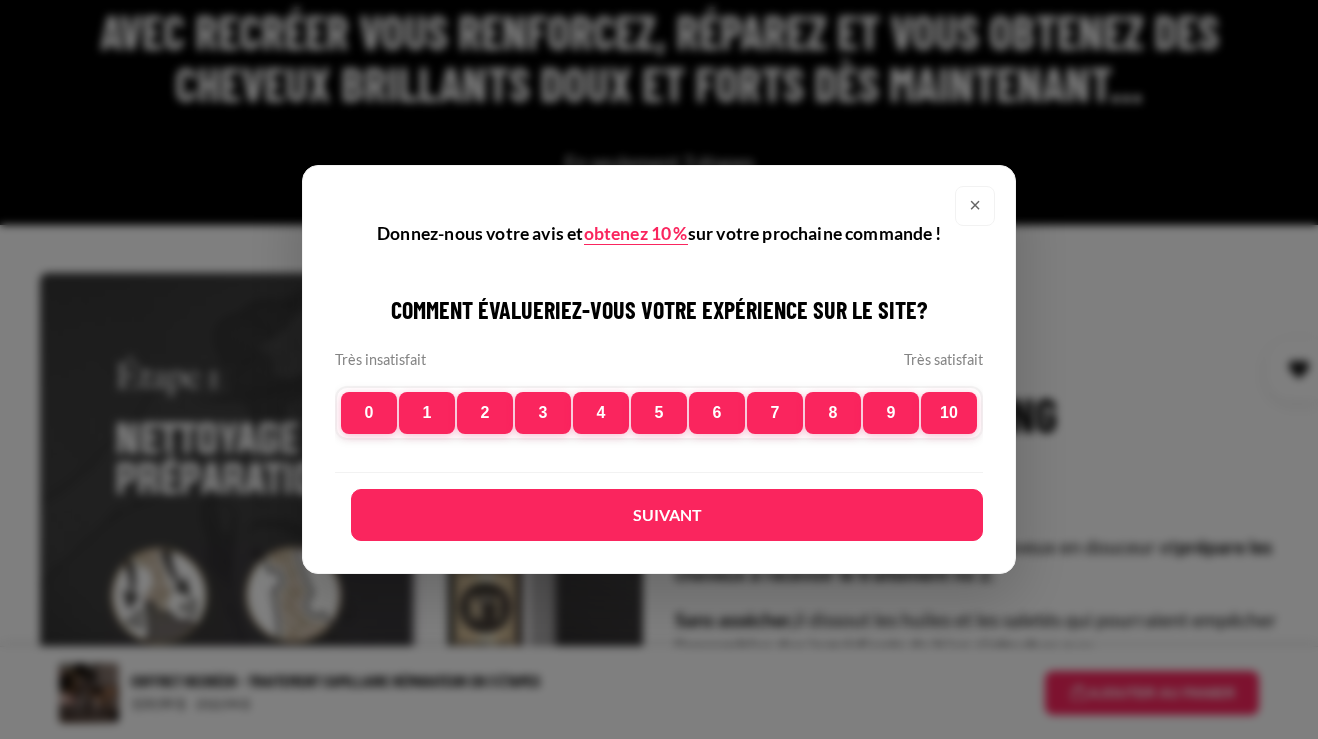 click on "Suivant" at bounding box center [667, 515] 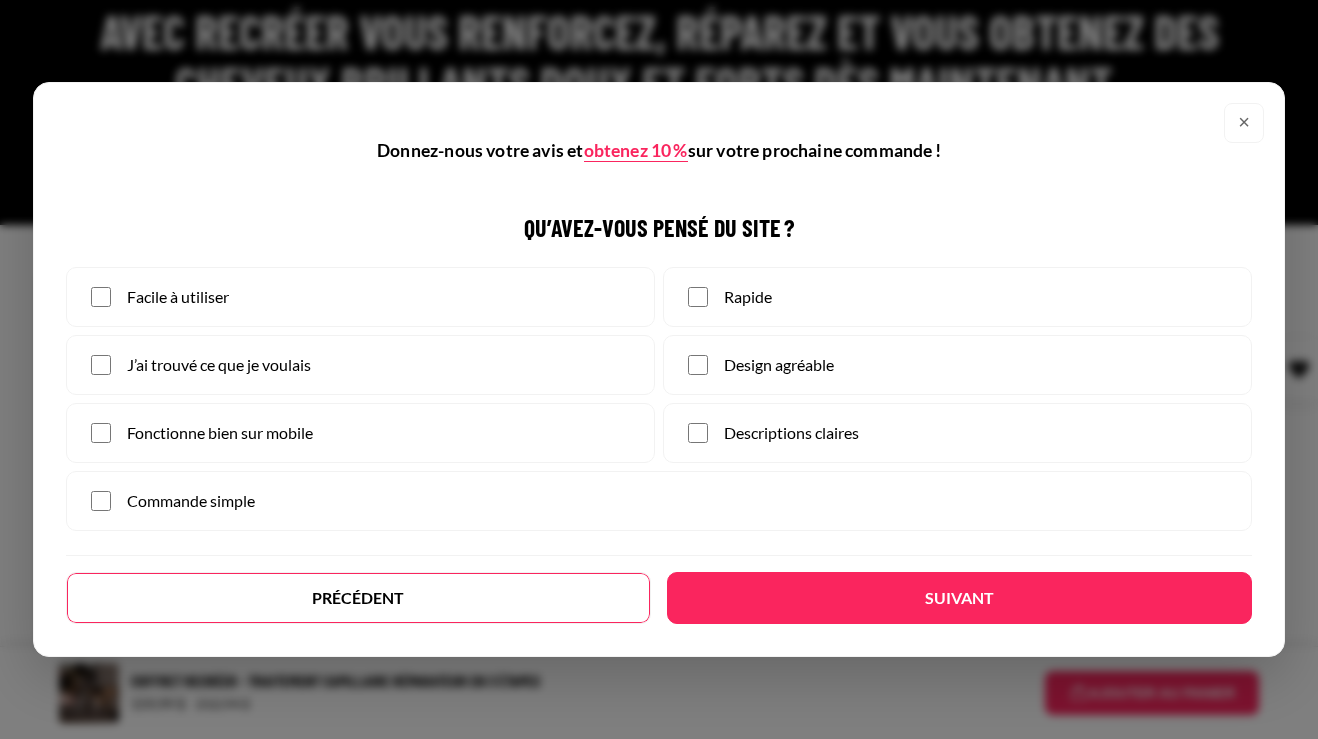 click on "Facile à utiliser" at bounding box center [380, 297] 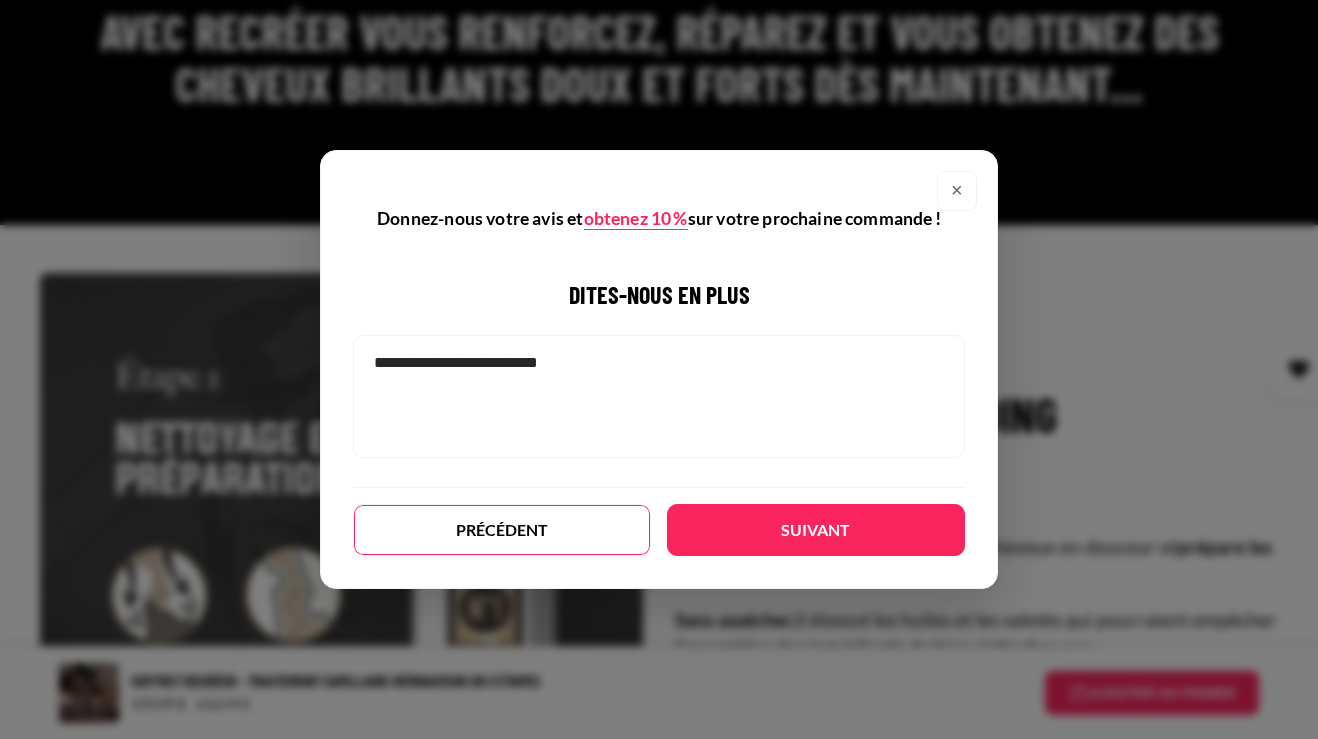 click on "Suivant" at bounding box center (816, 530) 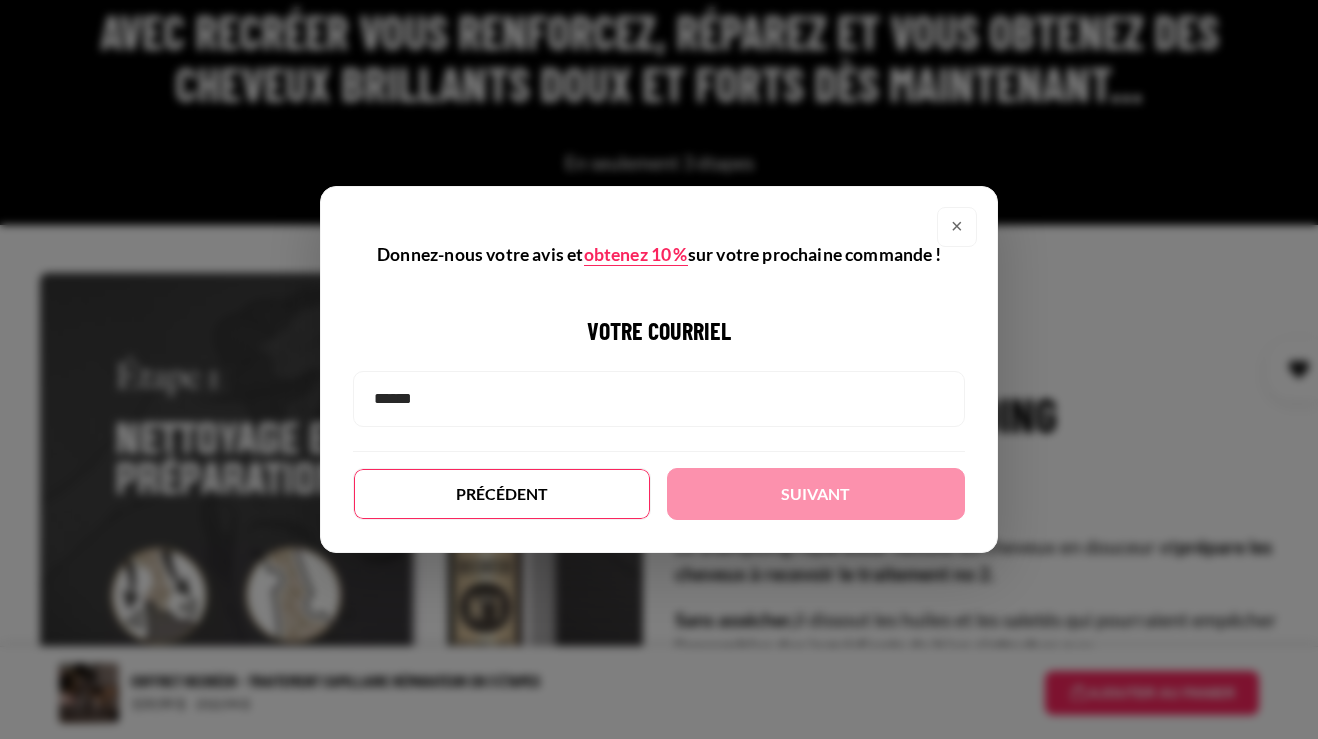 click on "×" at bounding box center [957, 227] 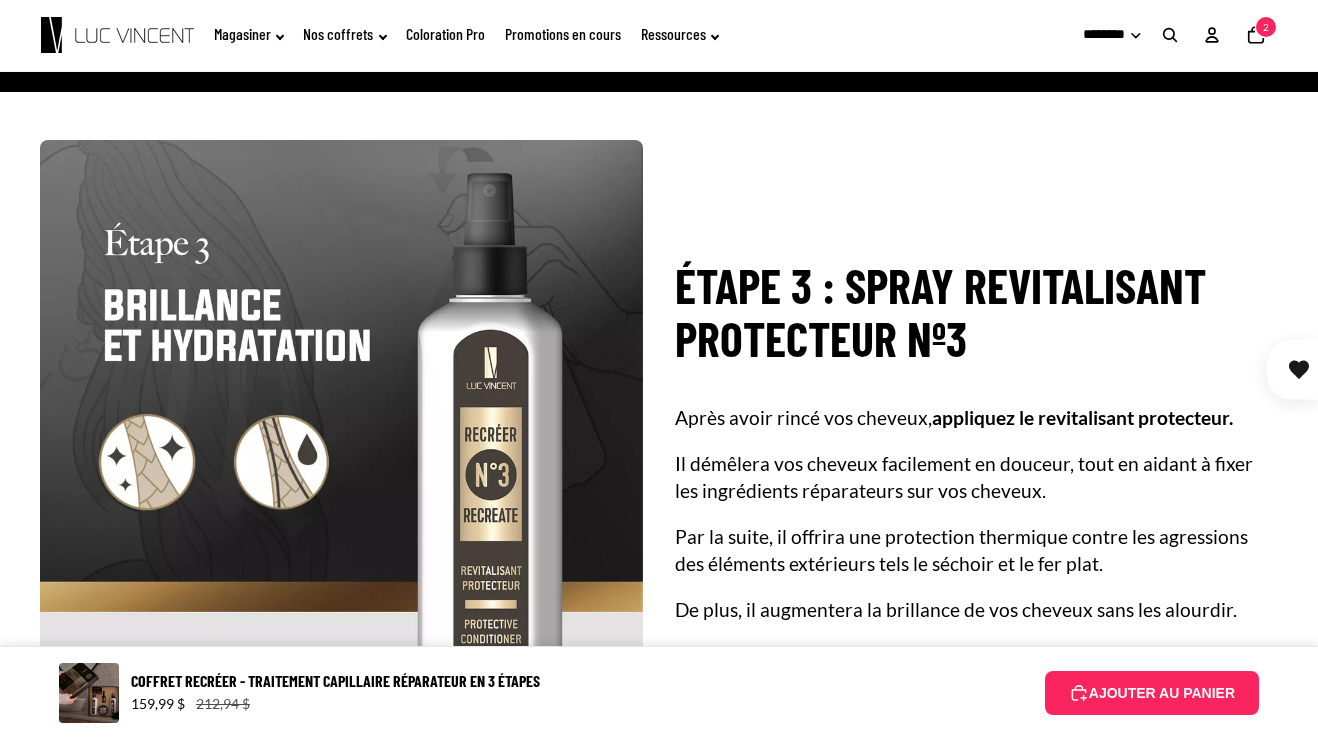 scroll, scrollTop: 4261, scrollLeft: 0, axis: vertical 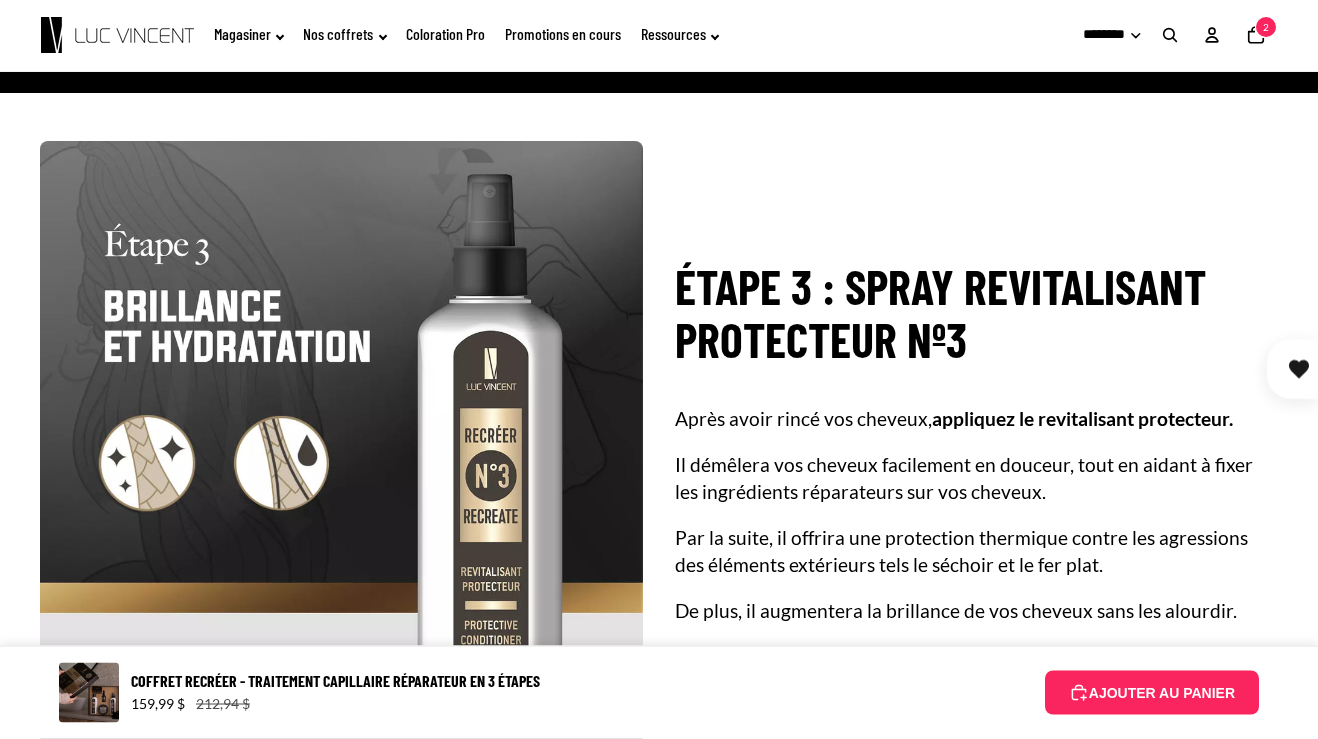 click on "Promotions en cours" 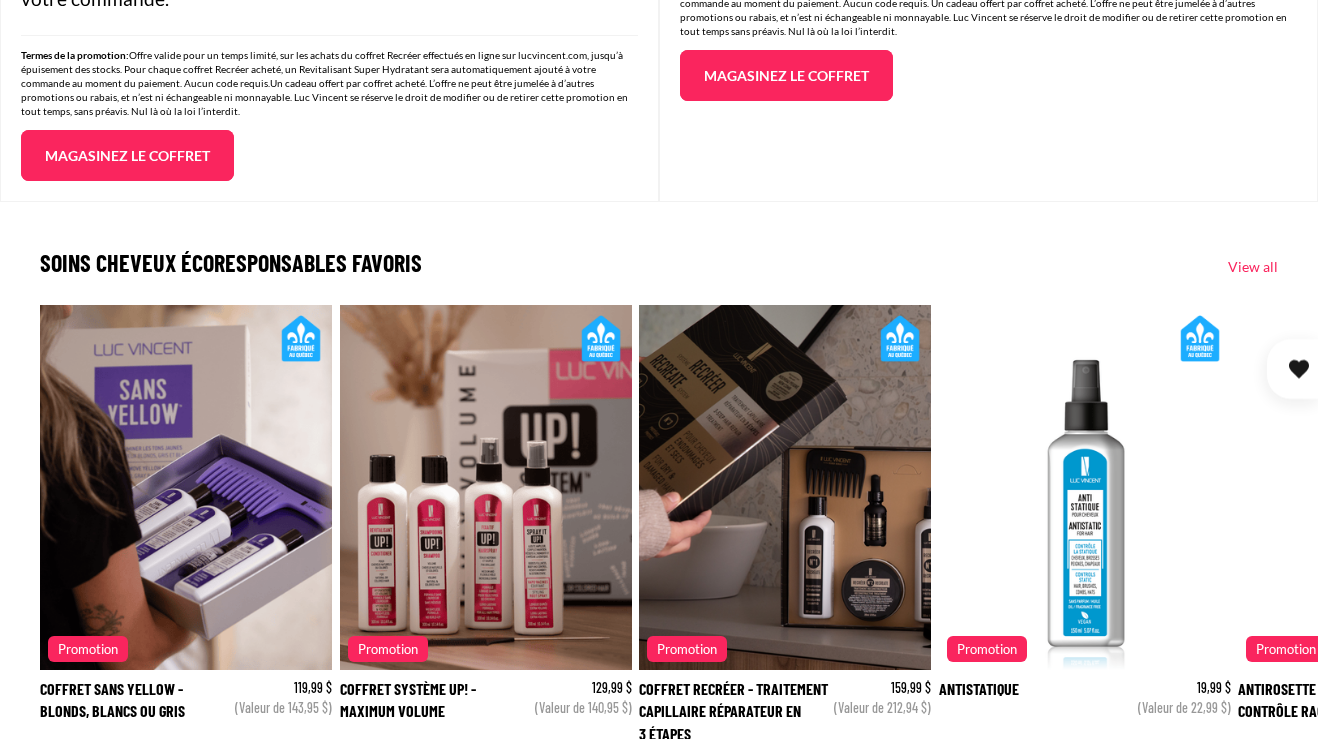 scroll, scrollTop: 2677, scrollLeft: 0, axis: vertical 